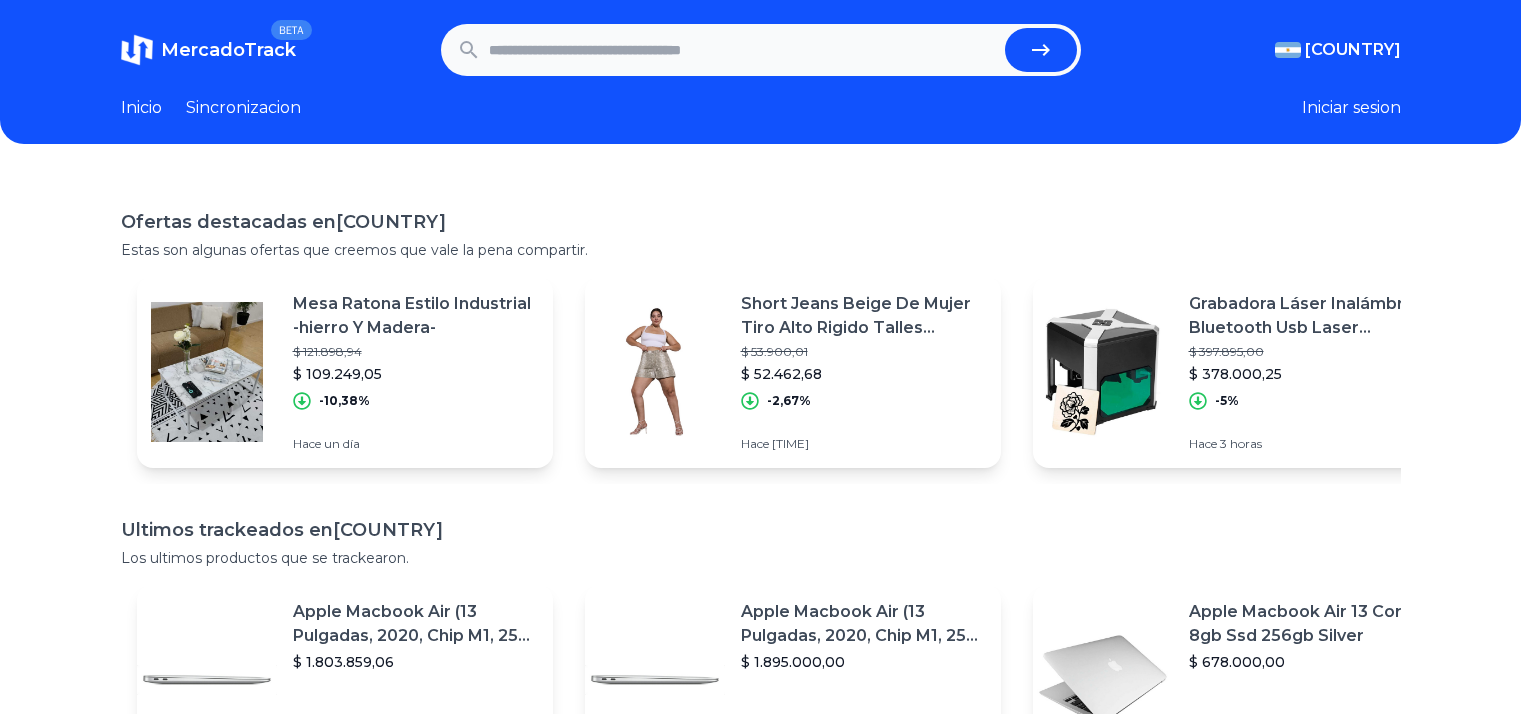 scroll, scrollTop: 0, scrollLeft: 0, axis: both 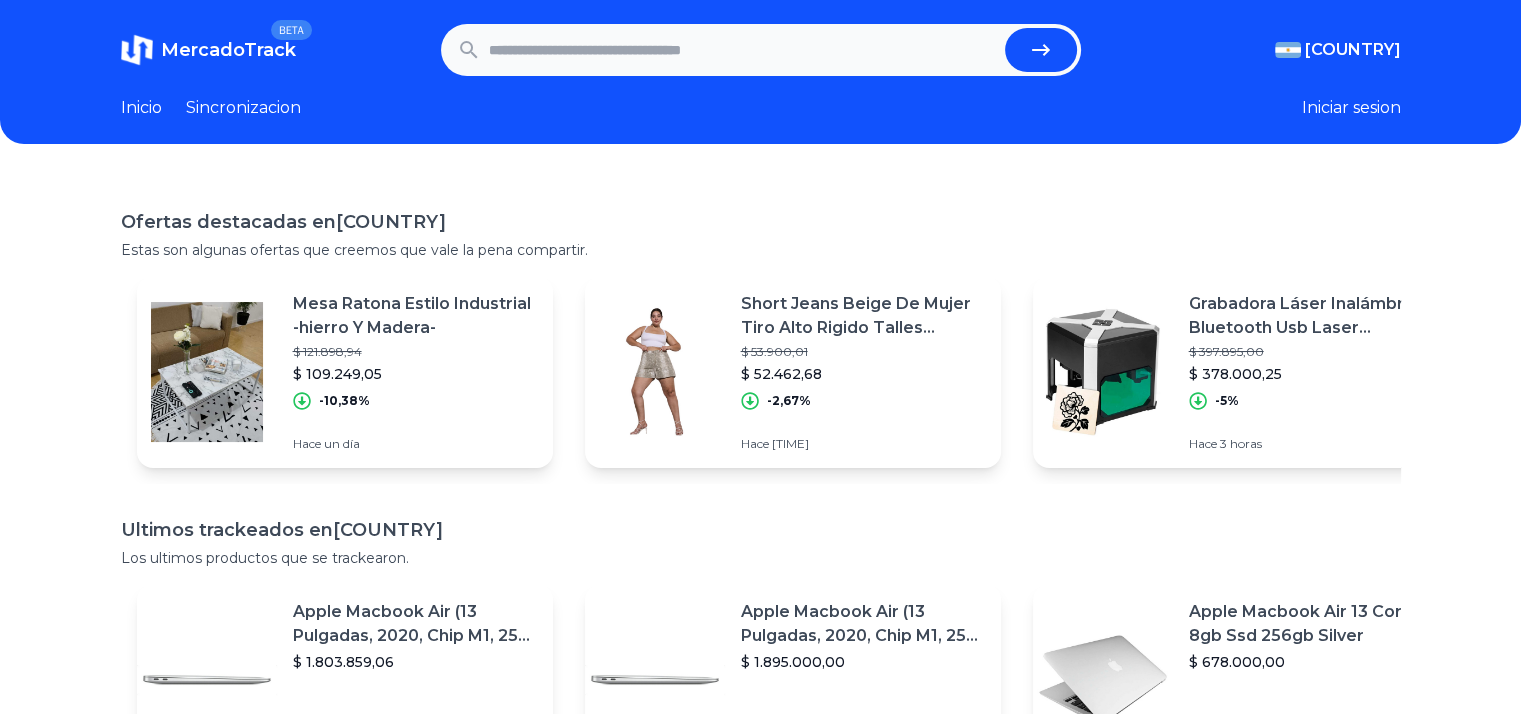 click at bounding box center (743, 50) 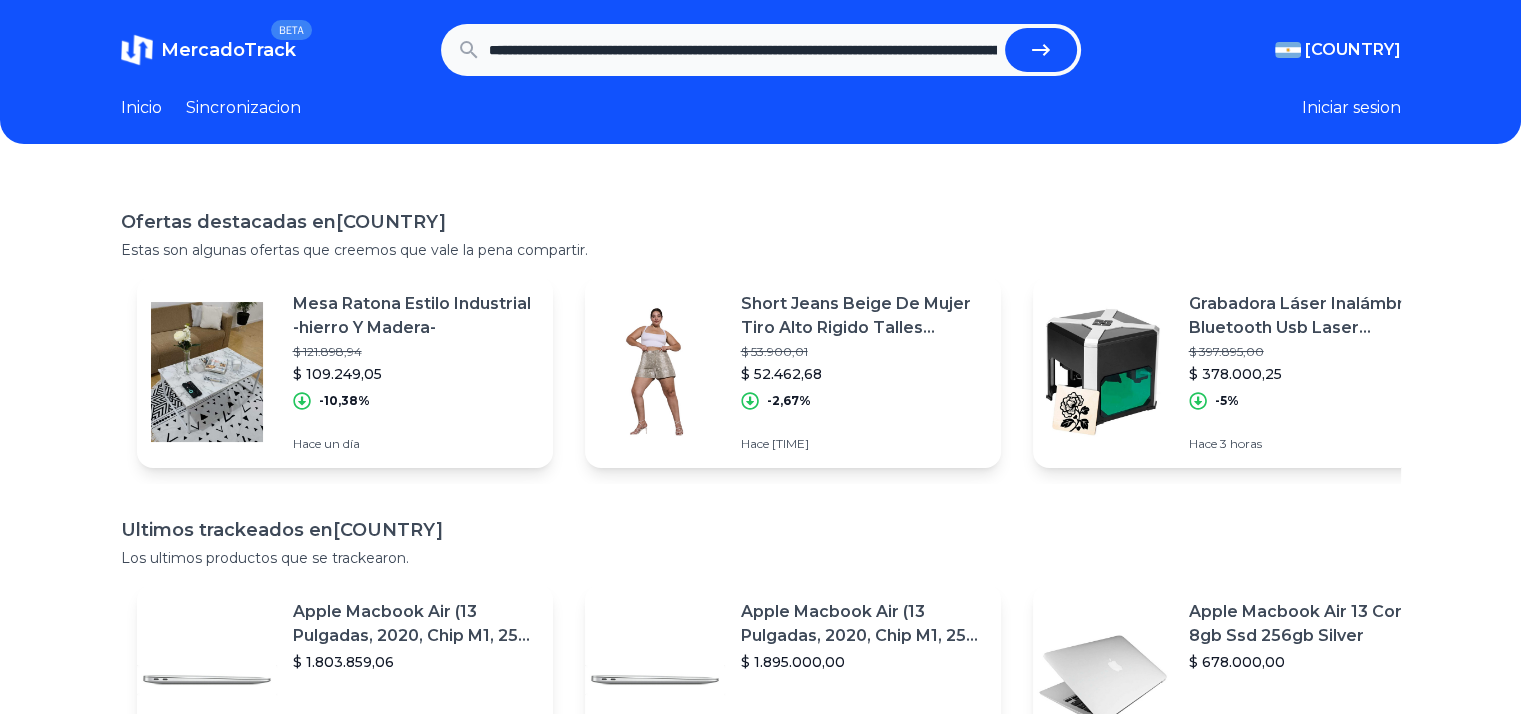scroll, scrollTop: 0, scrollLeft: 852, axis: horizontal 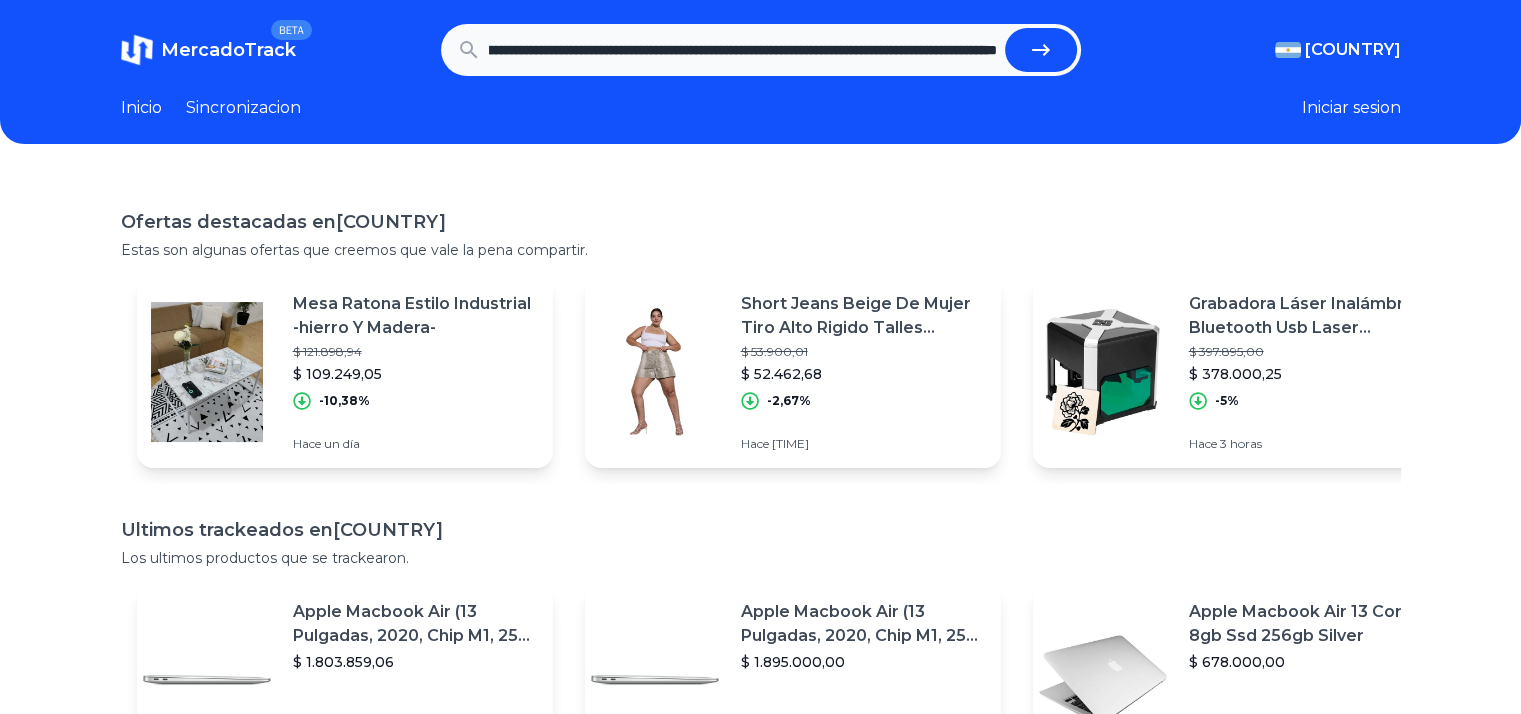 click at bounding box center (1041, 50) 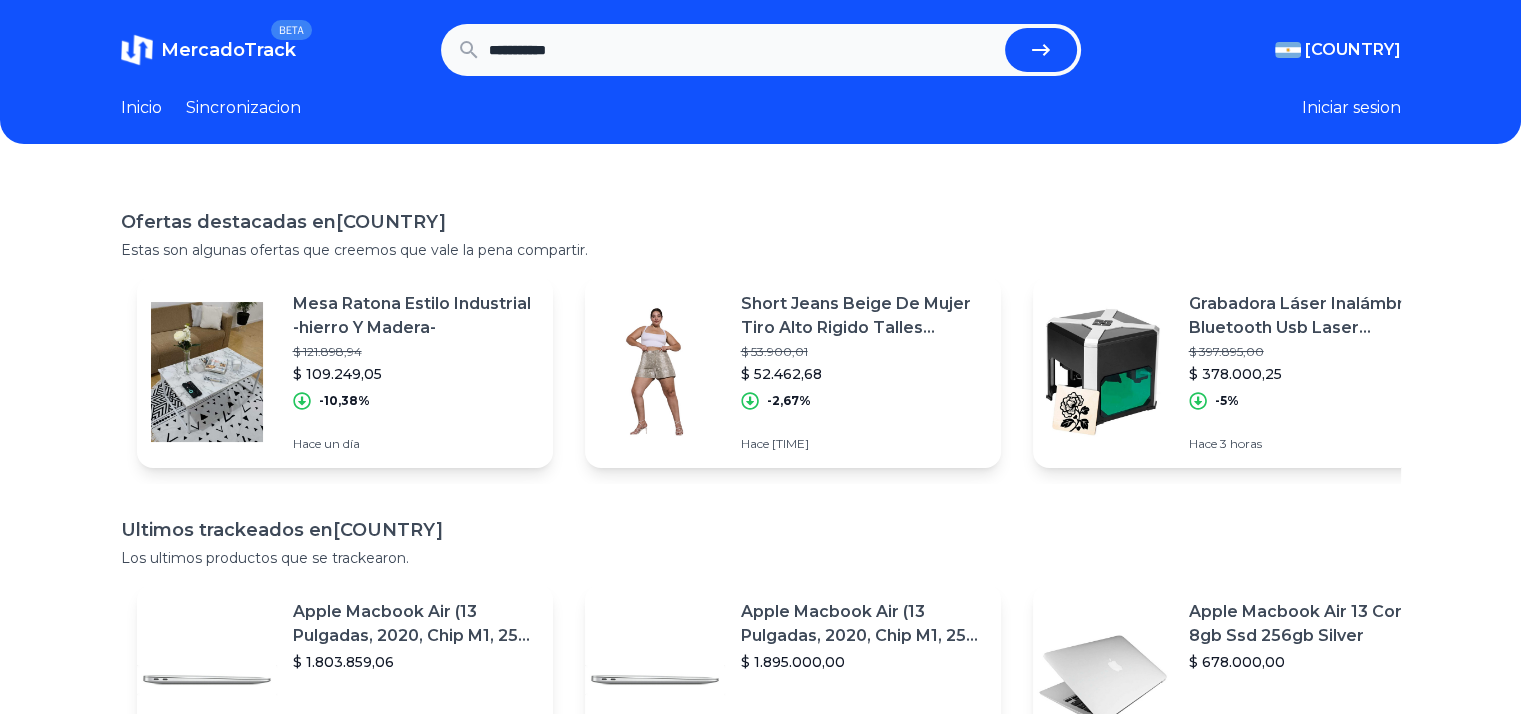 scroll, scrollTop: 0, scrollLeft: 0, axis: both 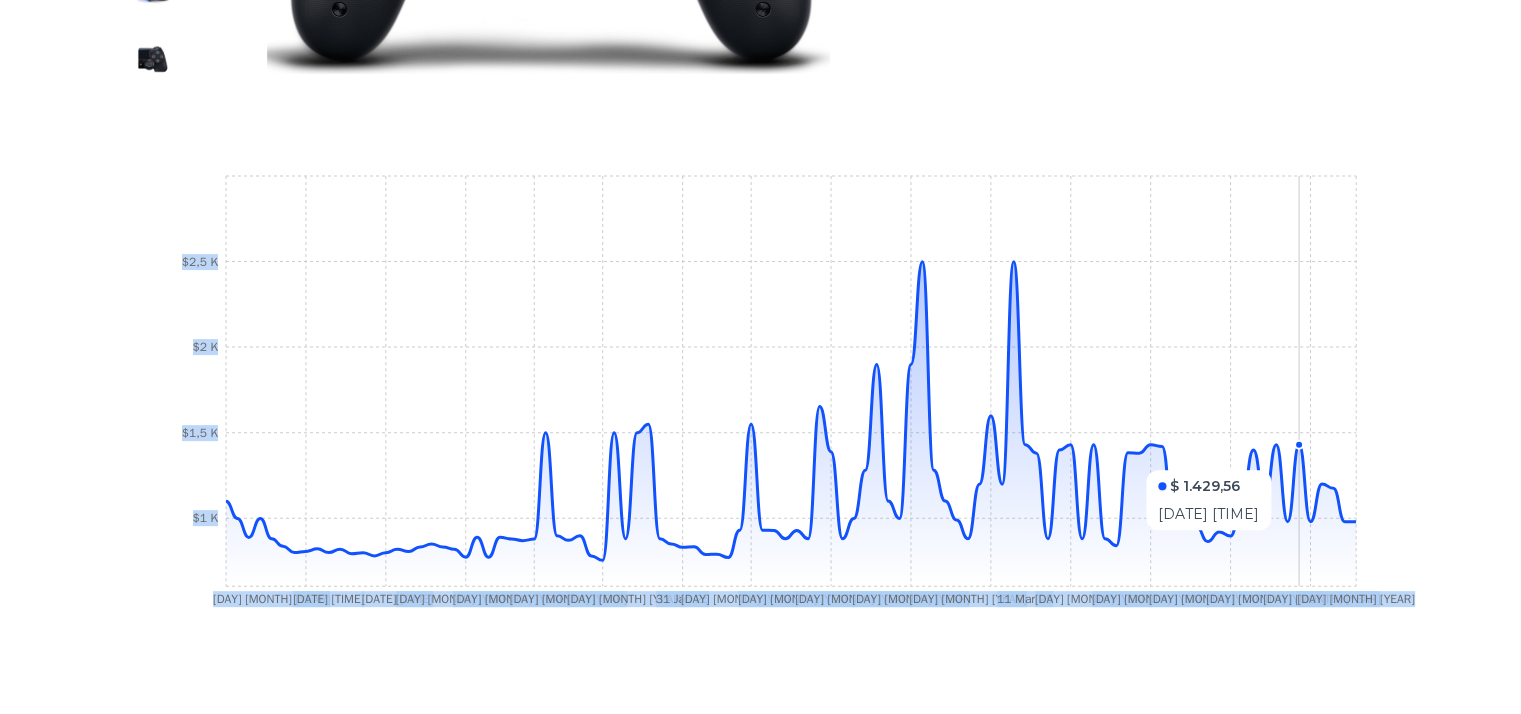 drag, startPoint x: 1364, startPoint y: 573, endPoint x: 1290, endPoint y: 524, distance: 88.752464 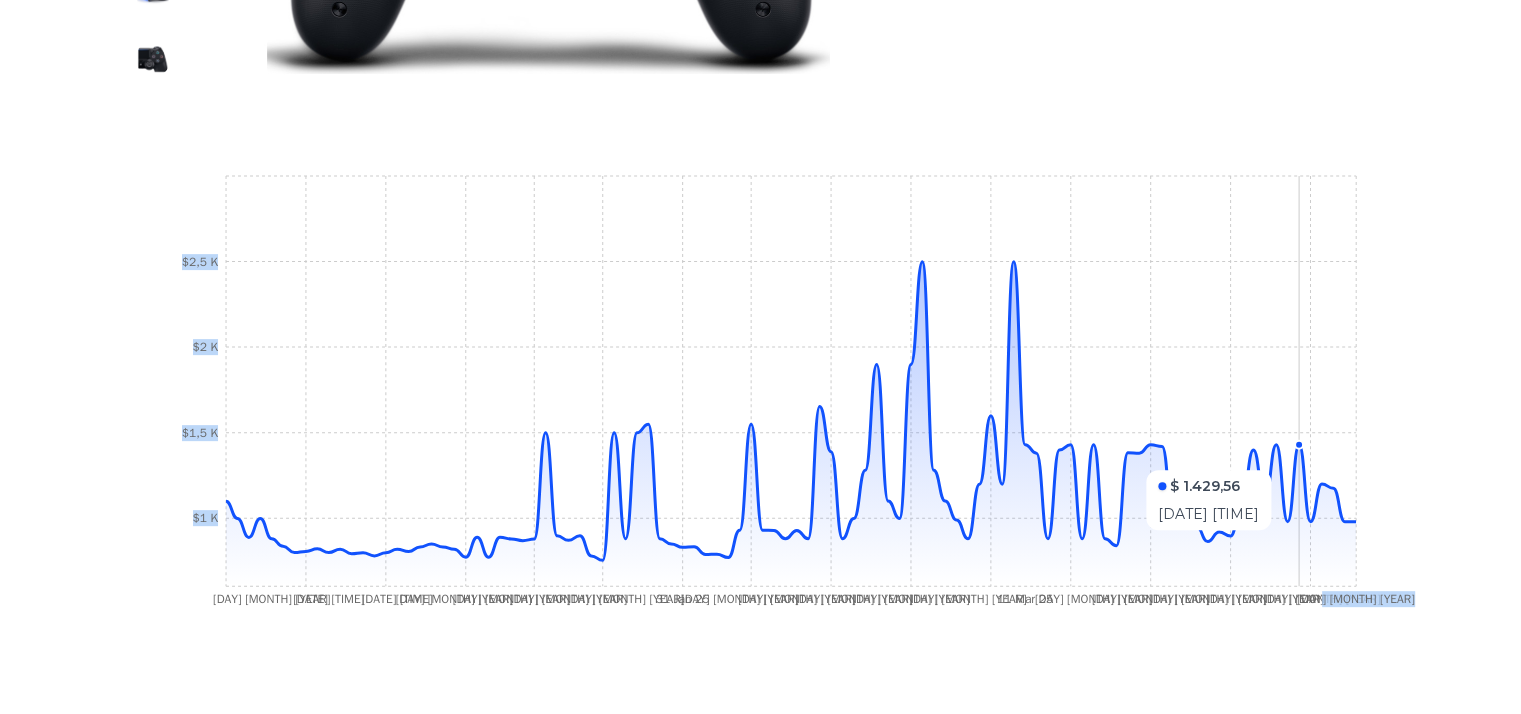 click on "[DAY] [MONTH] [YEAR] [DAY] [MONTH] [YEAR] [DAY] [MONTH] [YEAR] [DAY] [MONTH] [YEAR] [DAY] [MONTH] [YEAR] [DAY] [MONTH] [YEAR] [DAY] [MONTH] [YEAR] [DAY] [MONTH] [YEAR] [DAY] [MONTH] [YEAR] [DAY] [MONTH] [YEAR] [DAY] [MONTH] [YEAR] [DAY] [MONTH] [YEAR] [DAY] [MONTH] [YEAR] [DAY] [MONTH] [YEAR] [DAY] [MONTH] [YEAR] [DAY] [MONTH] [YEAR] [DAY] [MONTH] [YEAR] [DAY] [MONTH] [YEAR] [DAY] [MONTH] [YEAR] [DAY] [MONTH] [YEAR] [PRICE] [PRICE] [PRICE] [PRICE]" 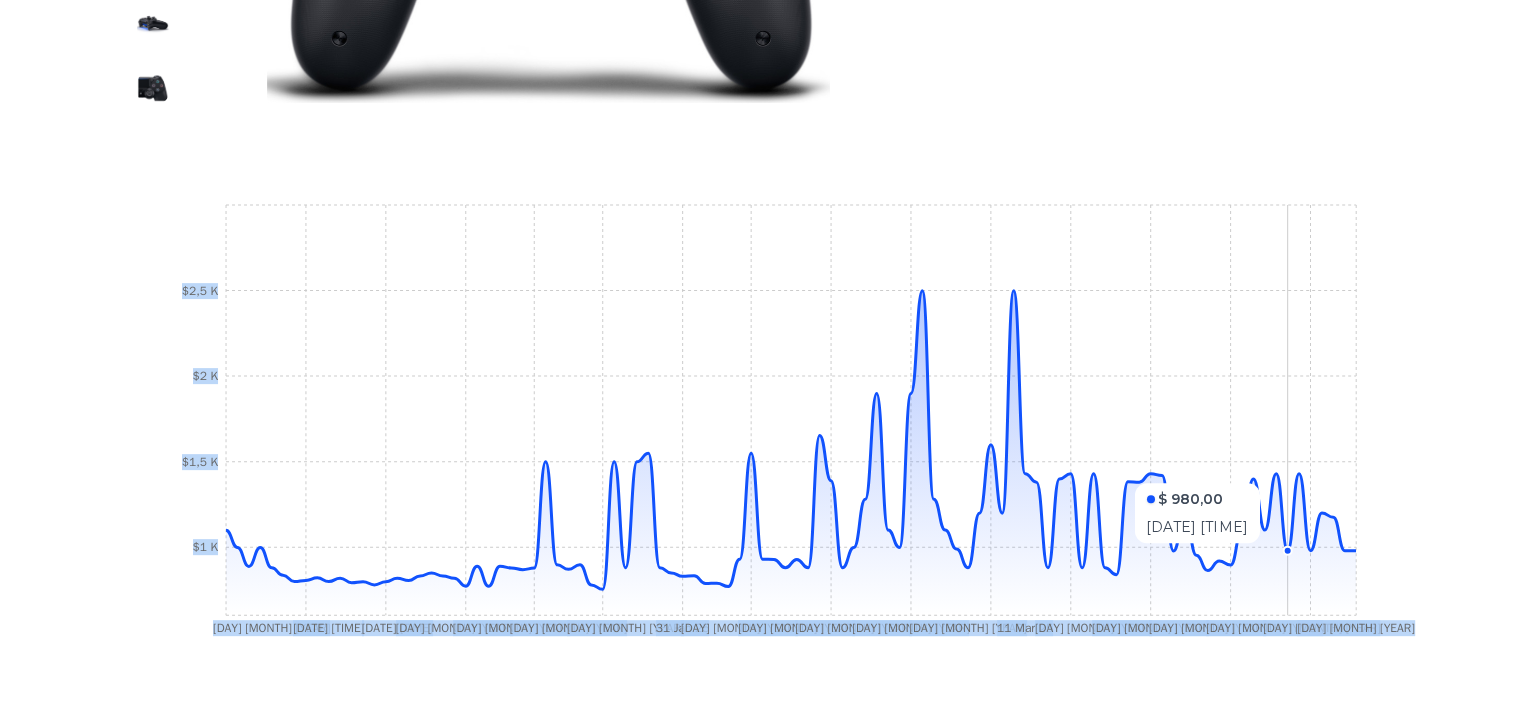 scroll, scrollTop: 562, scrollLeft: 3, axis: both 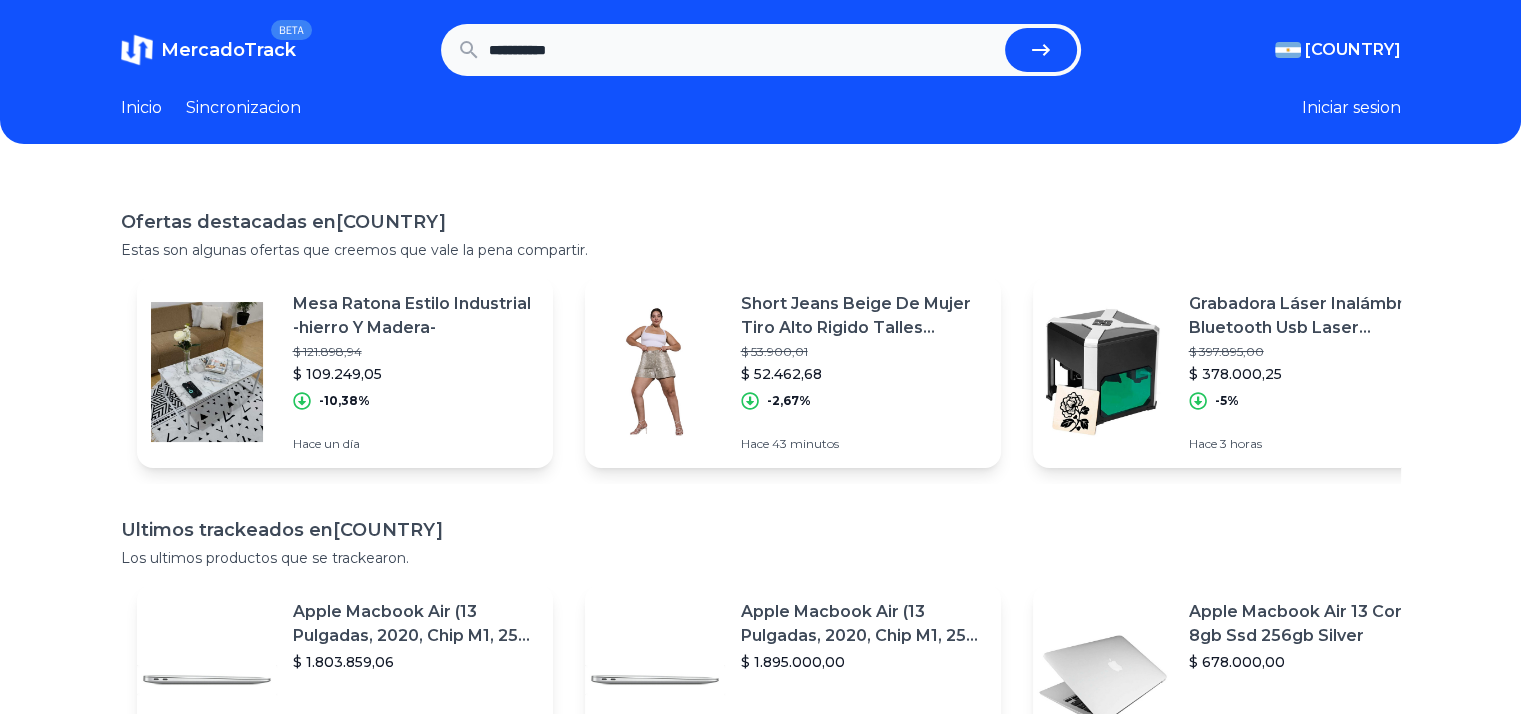 click on "**********" at bounding box center [743, 50] 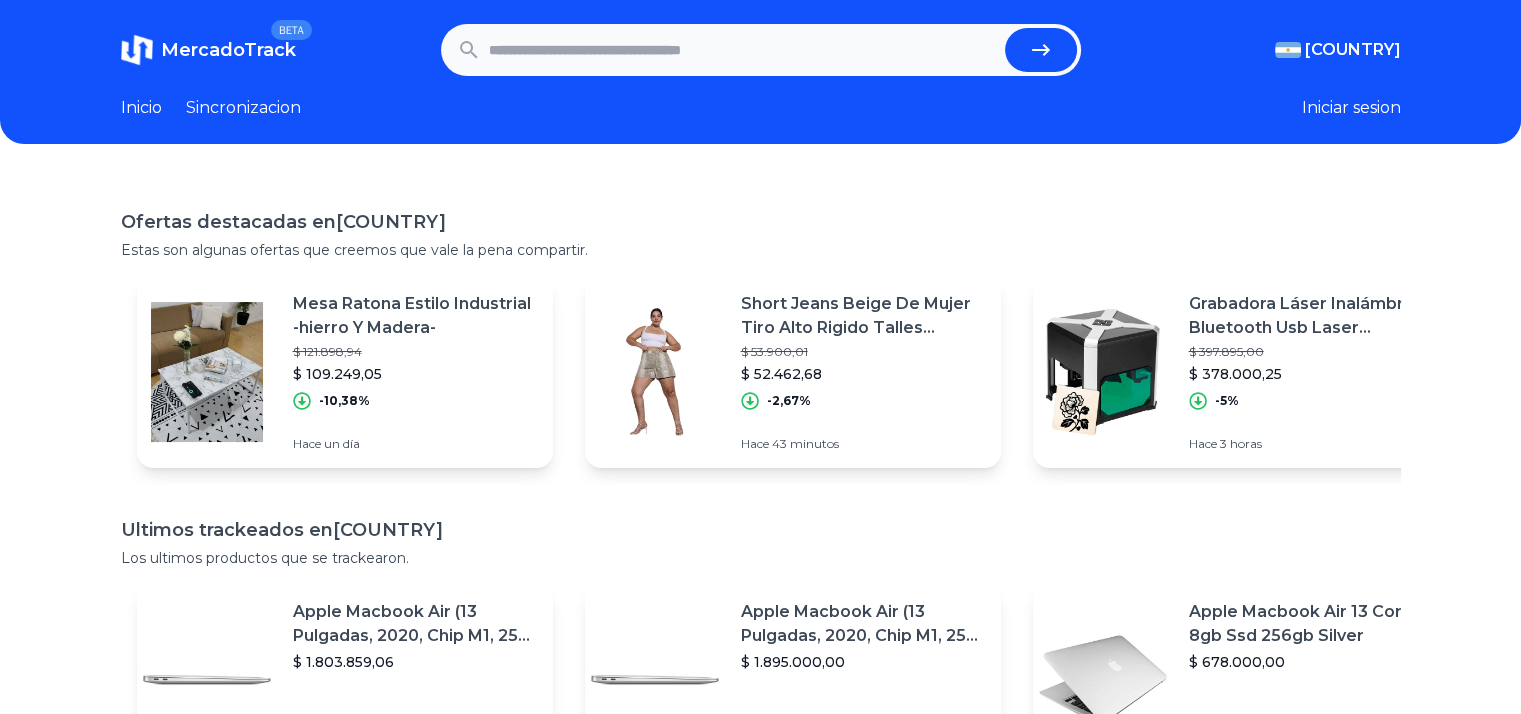 paste on "**********" 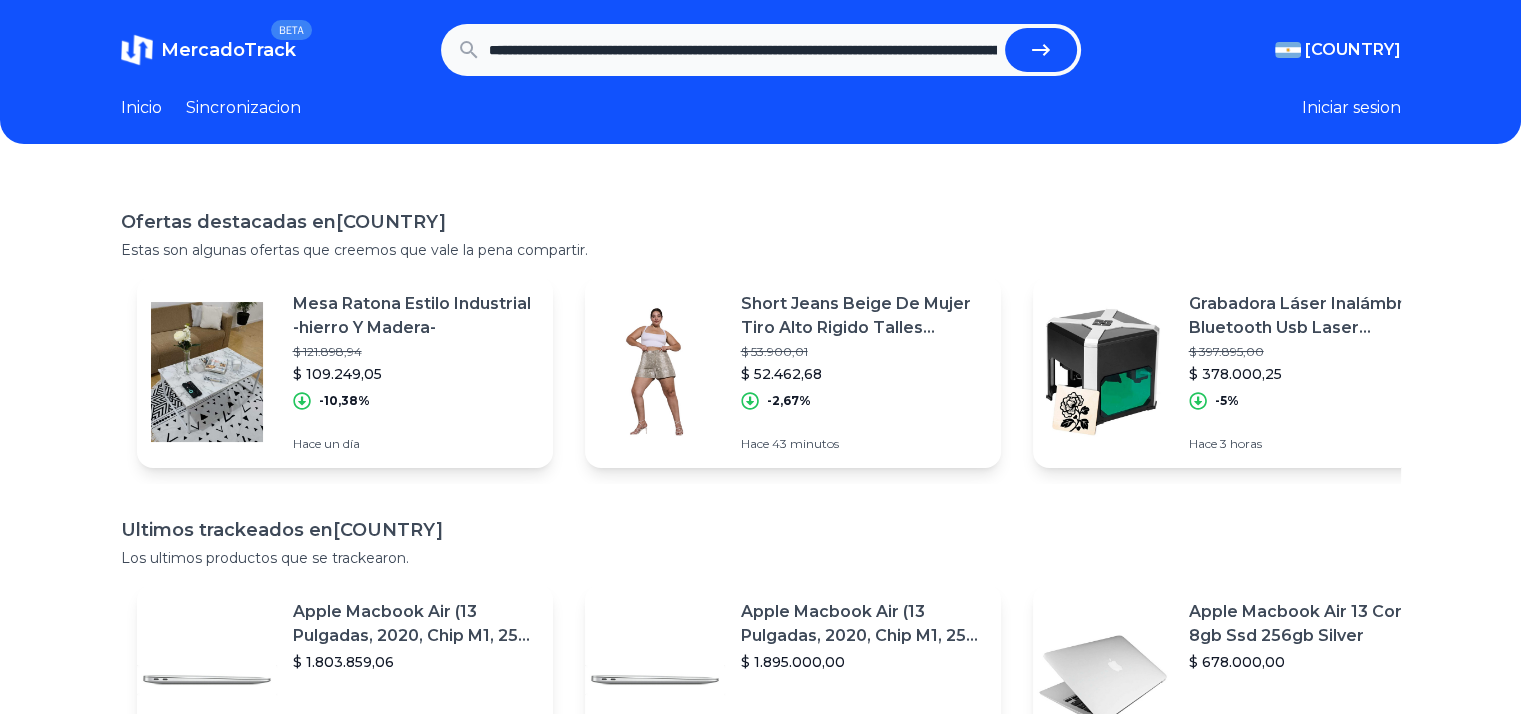 scroll, scrollTop: 0, scrollLeft: 852, axis: horizontal 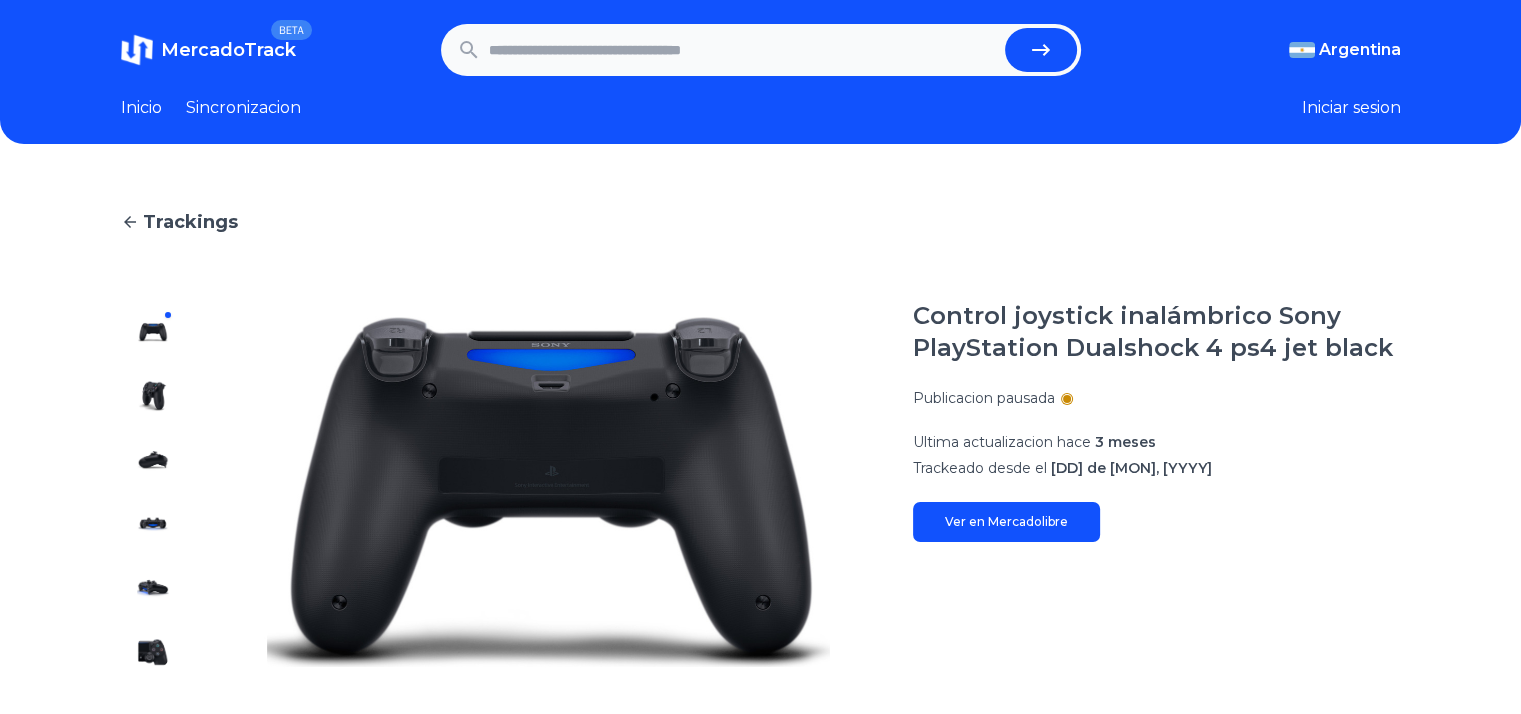 click at bounding box center [743, 50] 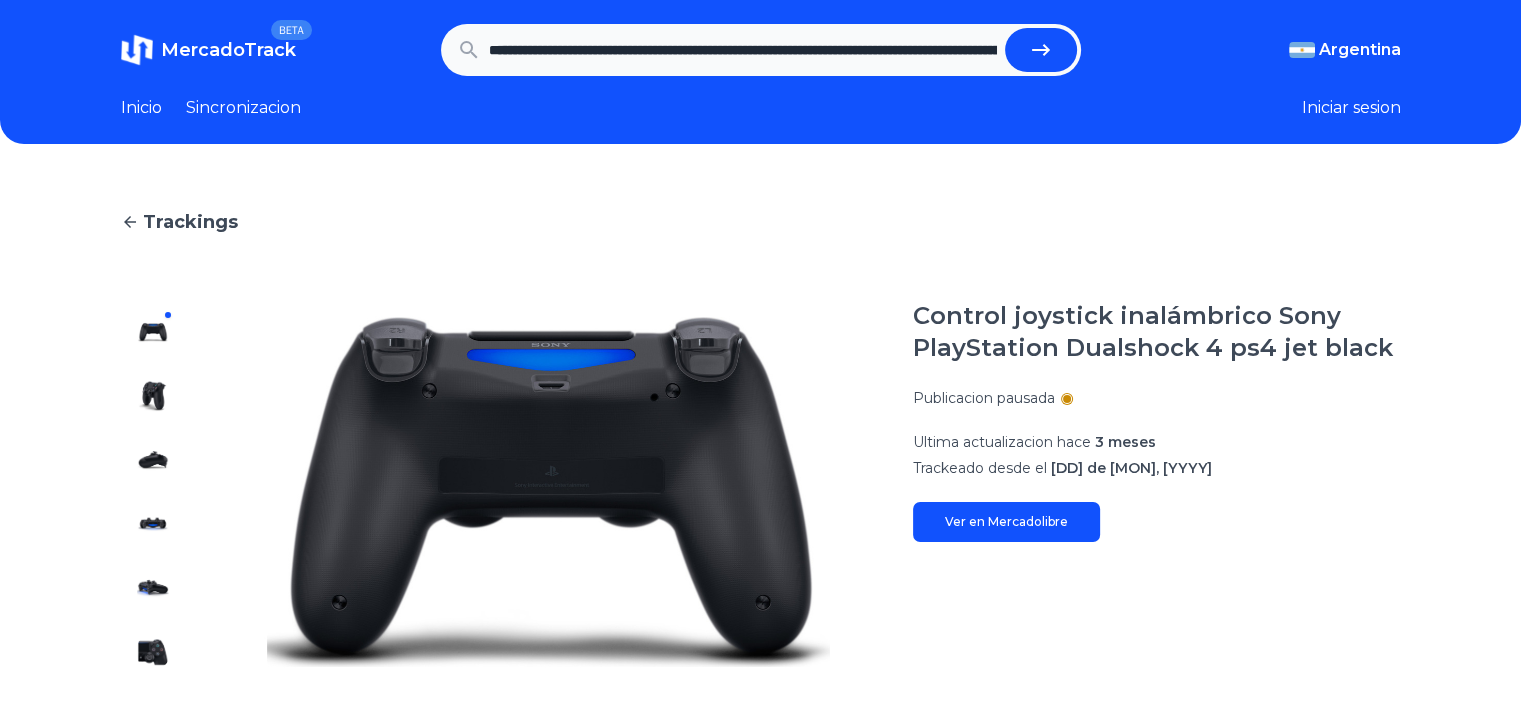 scroll, scrollTop: 0, scrollLeft: 826, axis: horizontal 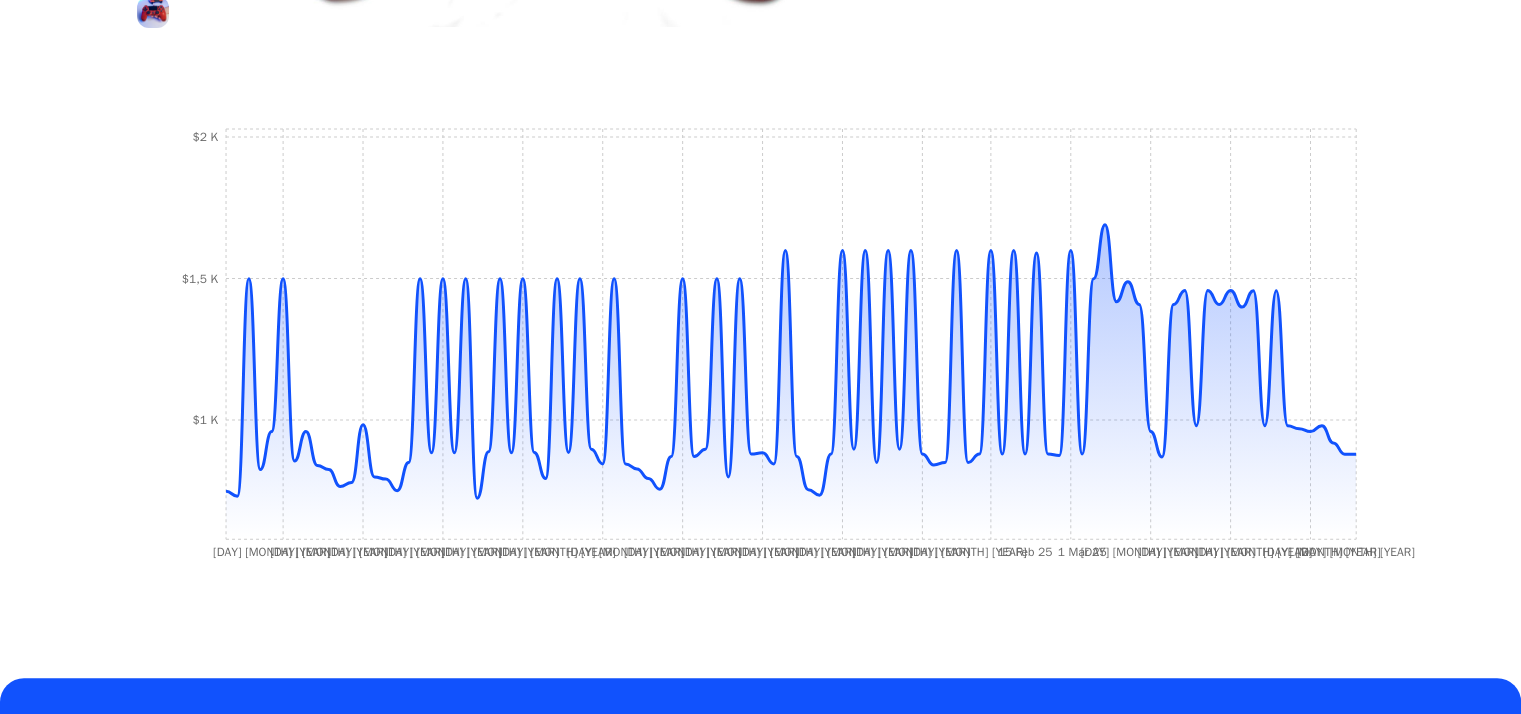 drag, startPoint x: 0, startPoint y: 0, endPoint x: 1535, endPoint y: 537, distance: 1626.2208 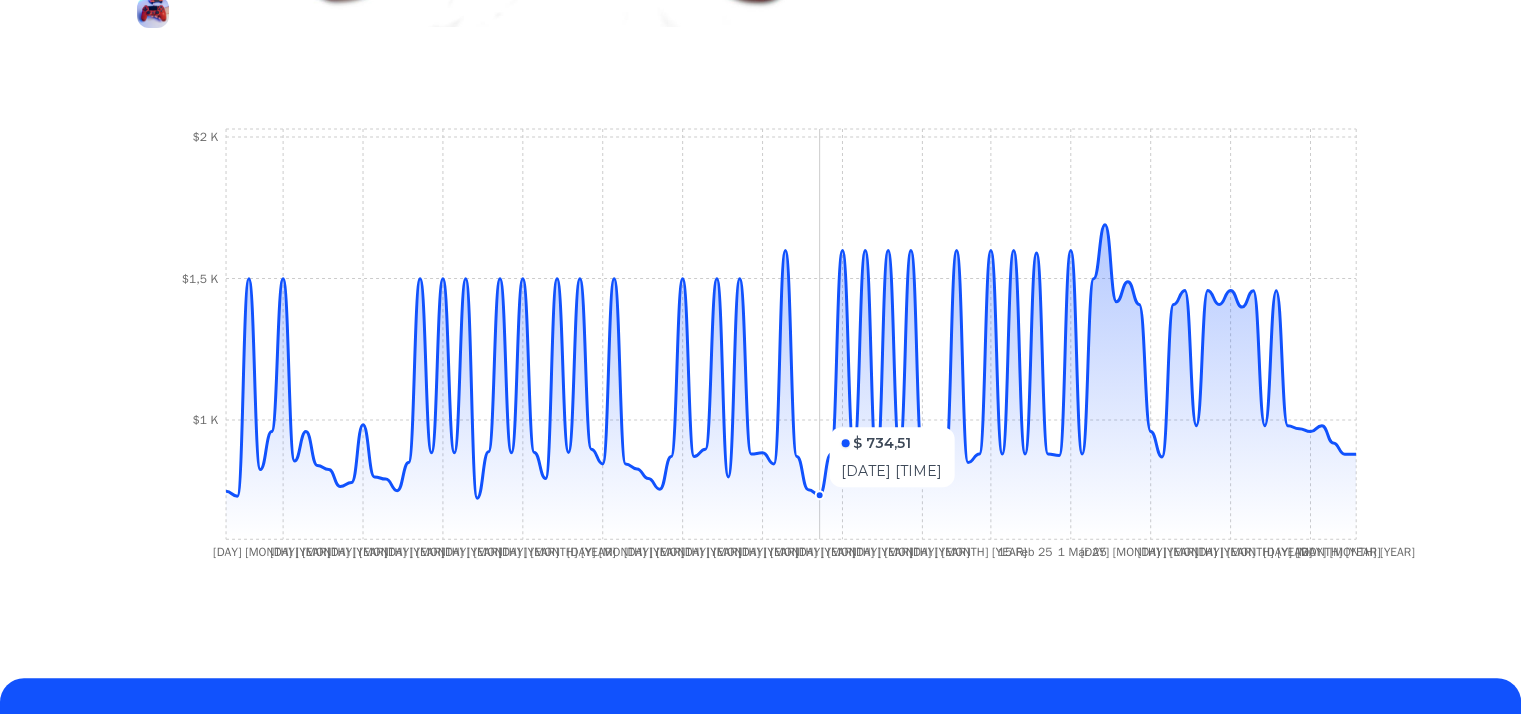 click 